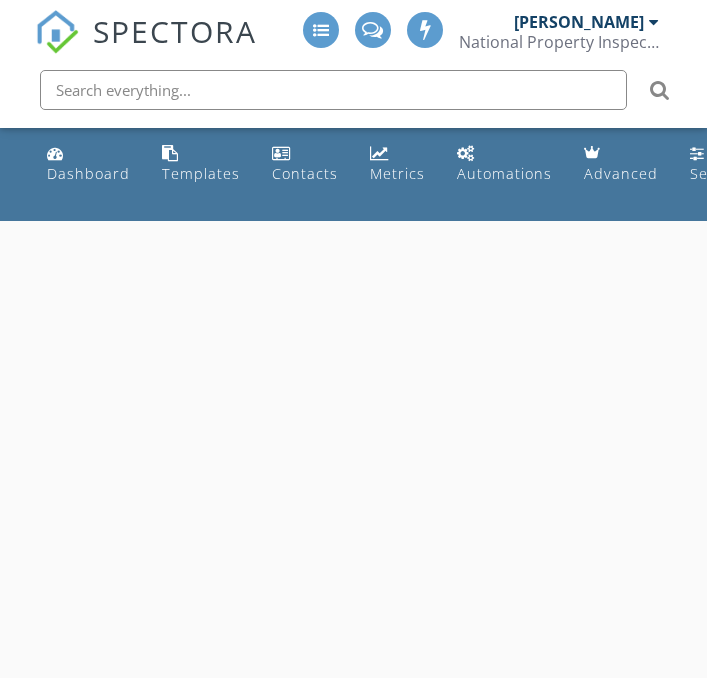 scroll, scrollTop: 0, scrollLeft: 0, axis: both 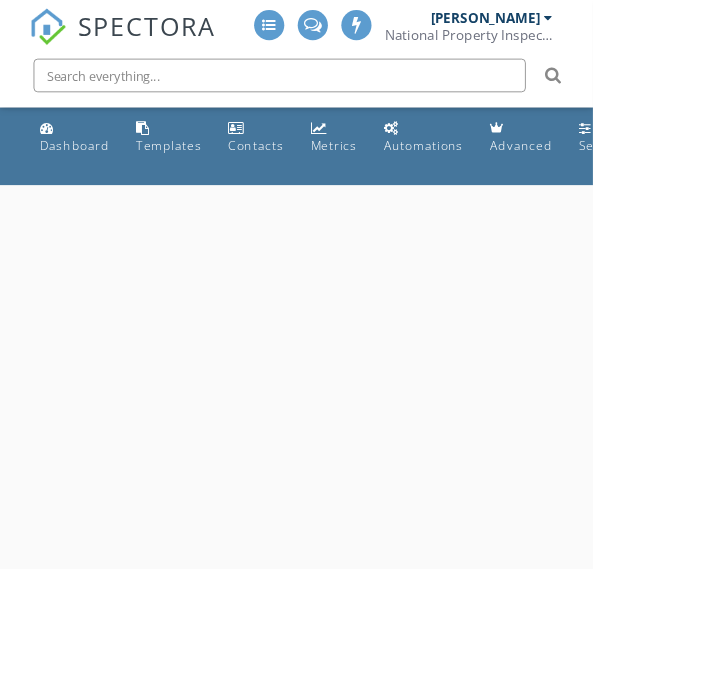 select on "6" 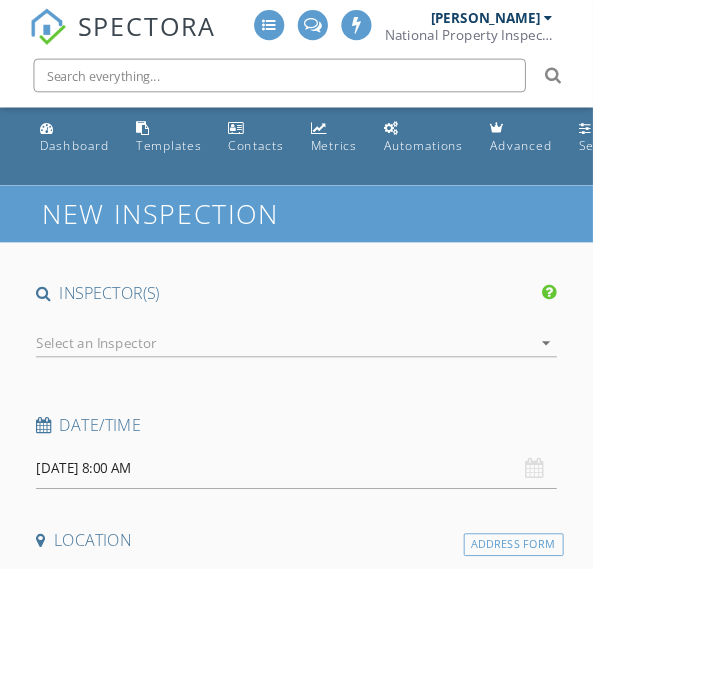 scroll, scrollTop: 0, scrollLeft: 0, axis: both 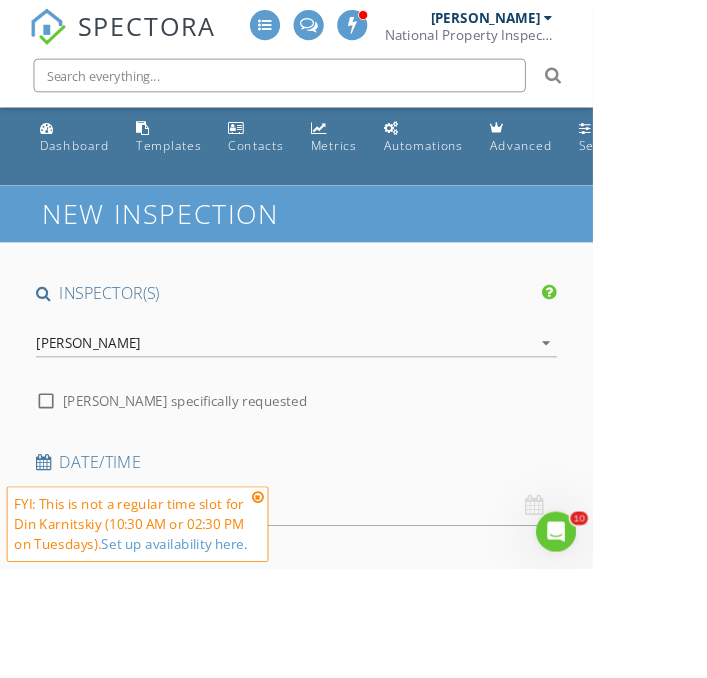 click on "[DATE] 8:00 AM" at bounding box center (353, 602) 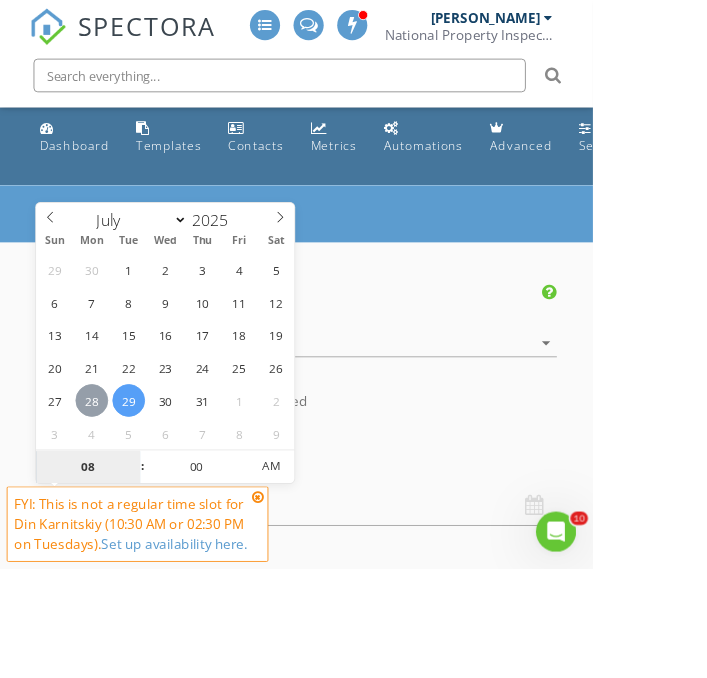 type on "[DATE] 8:00 AM" 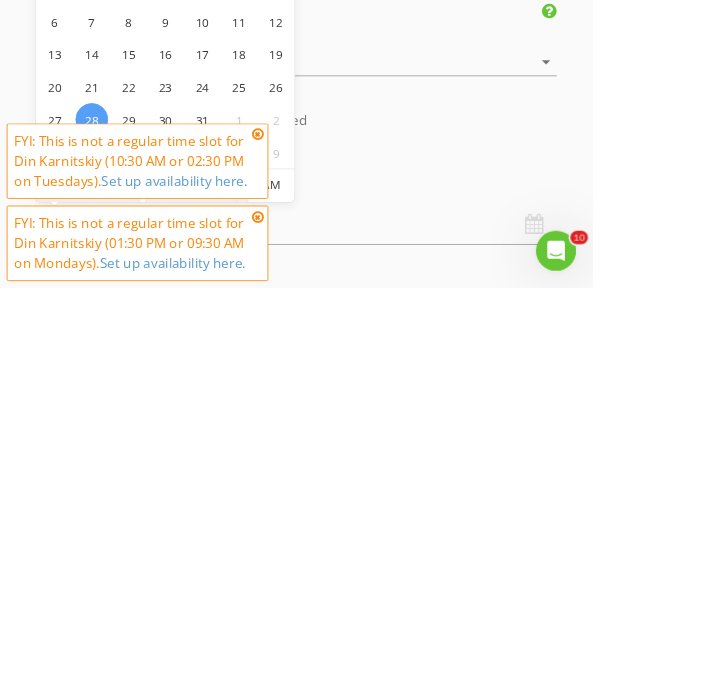 type on "10" 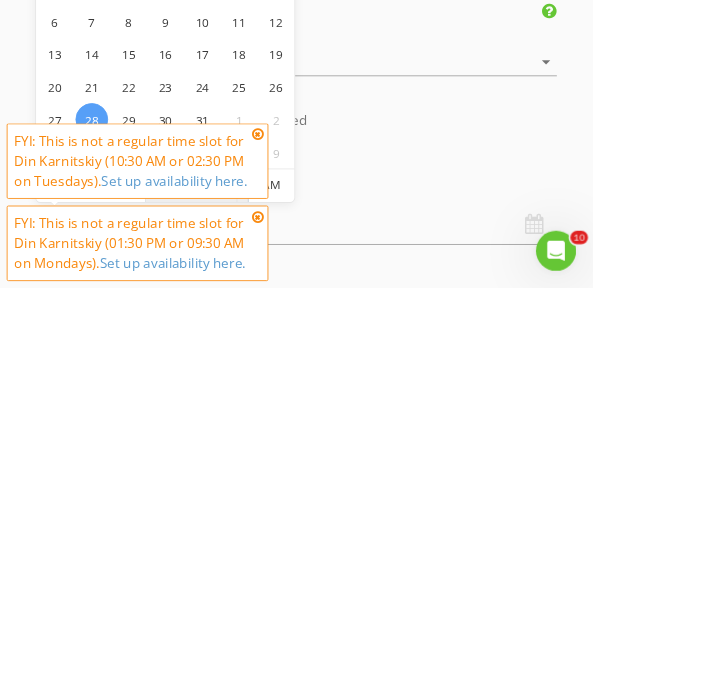 click on "00" at bounding box center (234, 557) 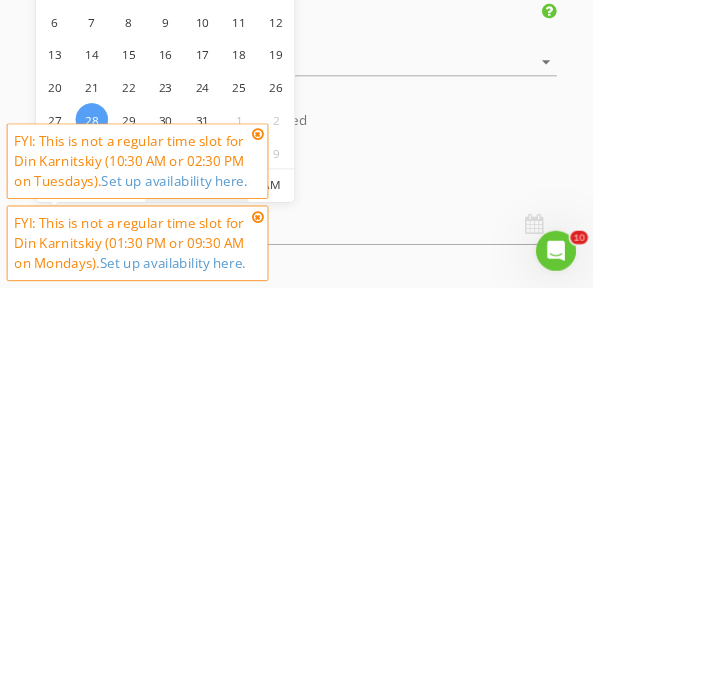 type on "[DATE] 10:30 AM" 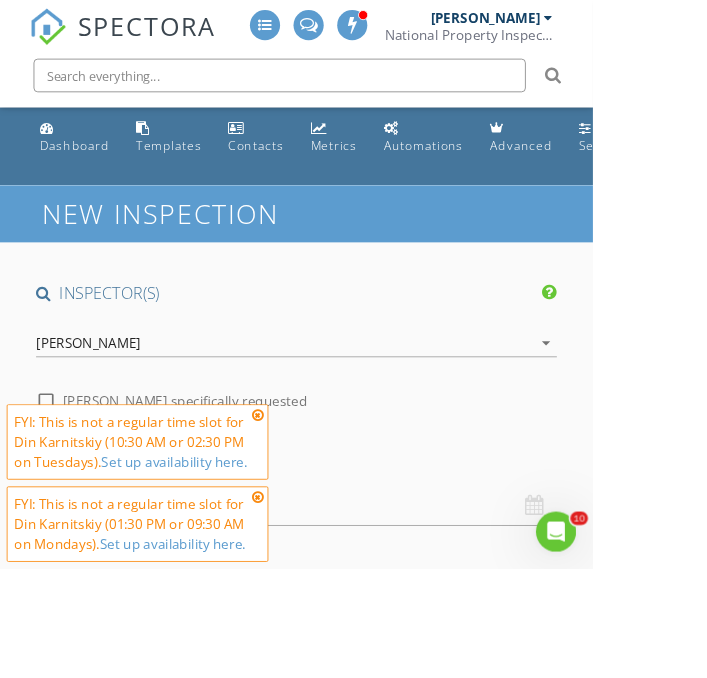 click on "SPECTORA
Din Karnitskiy
National Property Inspections
Role:
Inspector
Change Role
Dashboard
New Inspection
Inspections
Calendar
Template Editor
Contacts
Automations
Team
Metrics
Payments
Data Exports
Billing
Conversations
Tasks
Reporting
Advanced
Equipment
Settings
What's New
Sign Out
Change Active Role
Your account has more than one possible role. Please choose how you'd like to view the site:
Company/Agency
City
Role
Dashboard
Templates
Contacts
Metrics
Automations
Advanced
Settings
Support Center
Real Estate Agent Internet Search Past Customer" at bounding box center [353, 1857] 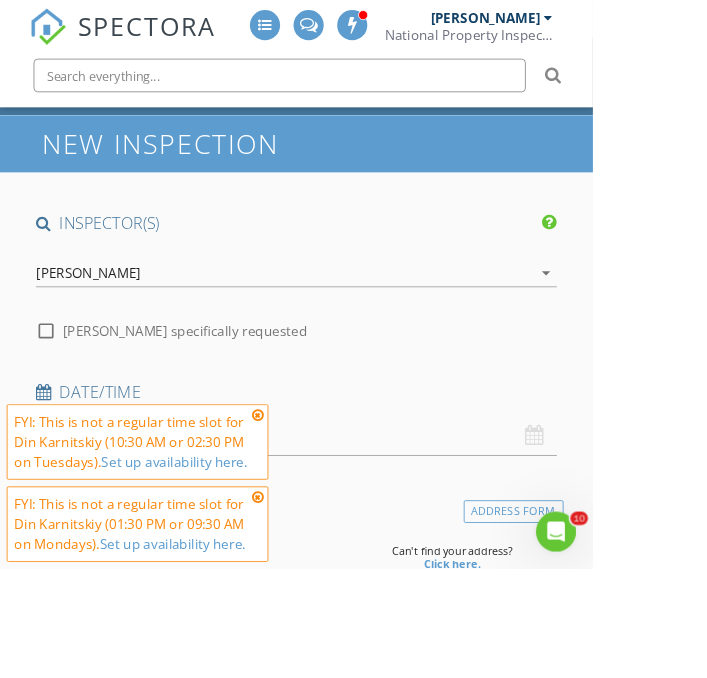 scroll, scrollTop: 108, scrollLeft: 0, axis: vertical 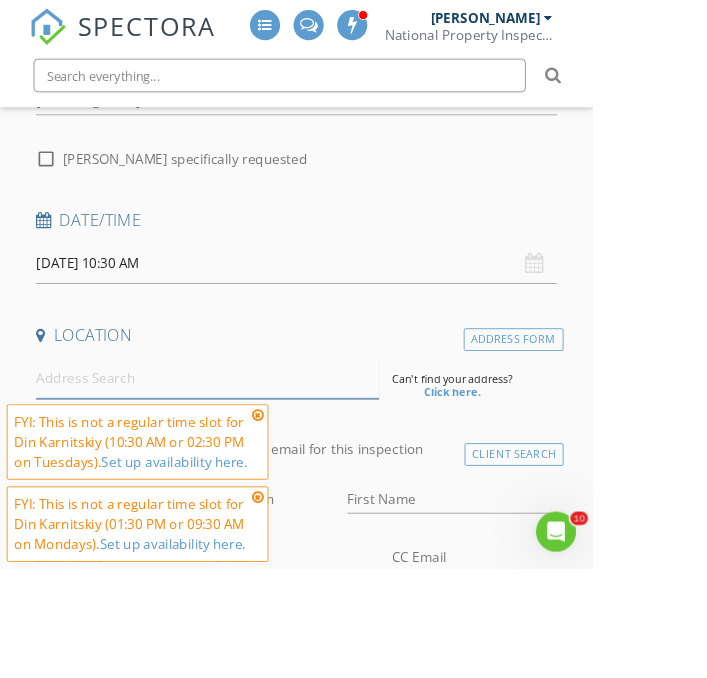 click at bounding box center [247, 450] 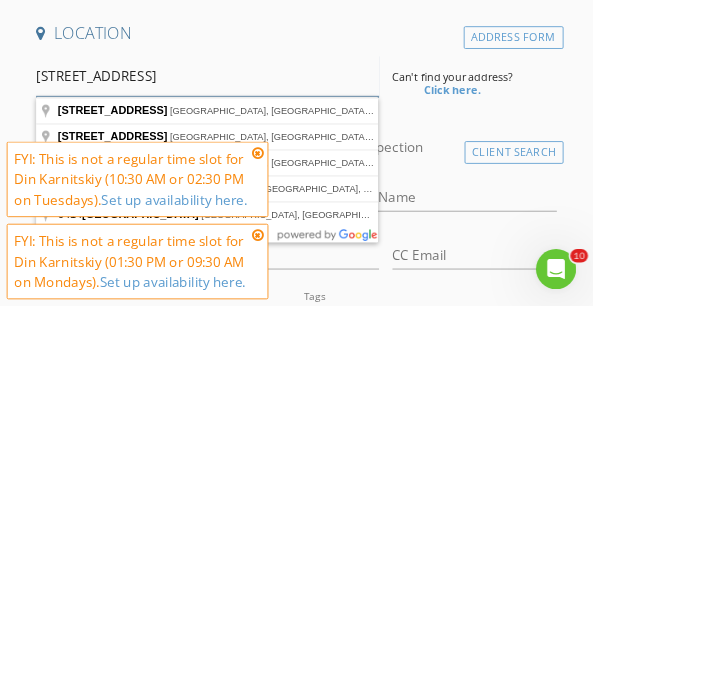 scroll, scrollTop: 336, scrollLeft: 0, axis: vertical 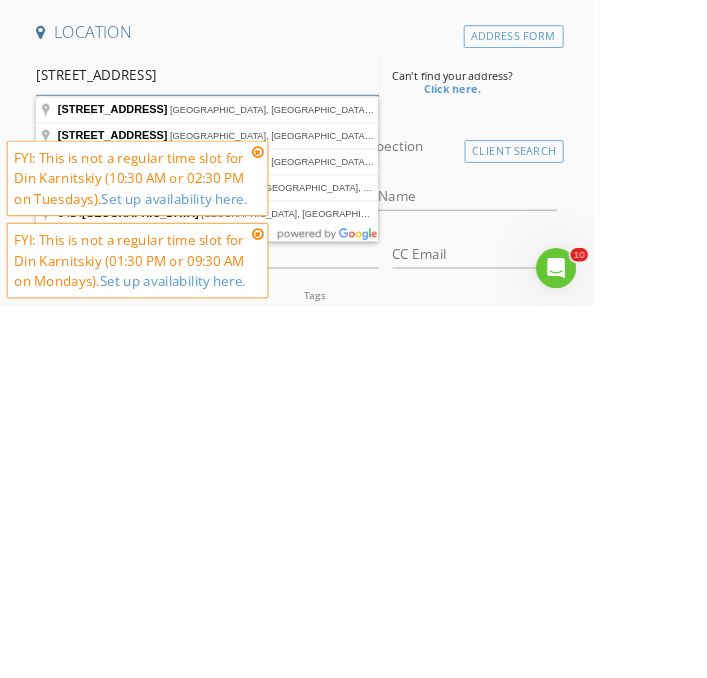 type on "6414 serenity terrace" 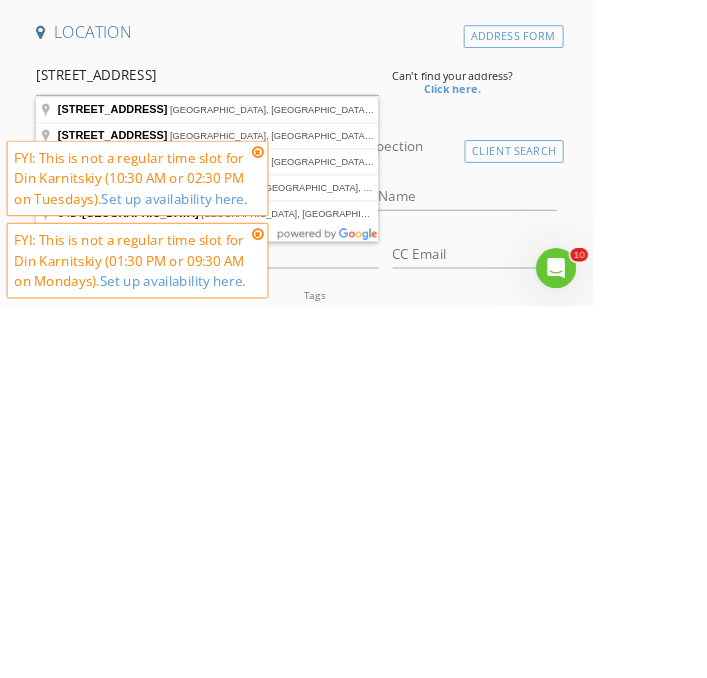 click at bounding box center [308, 495] 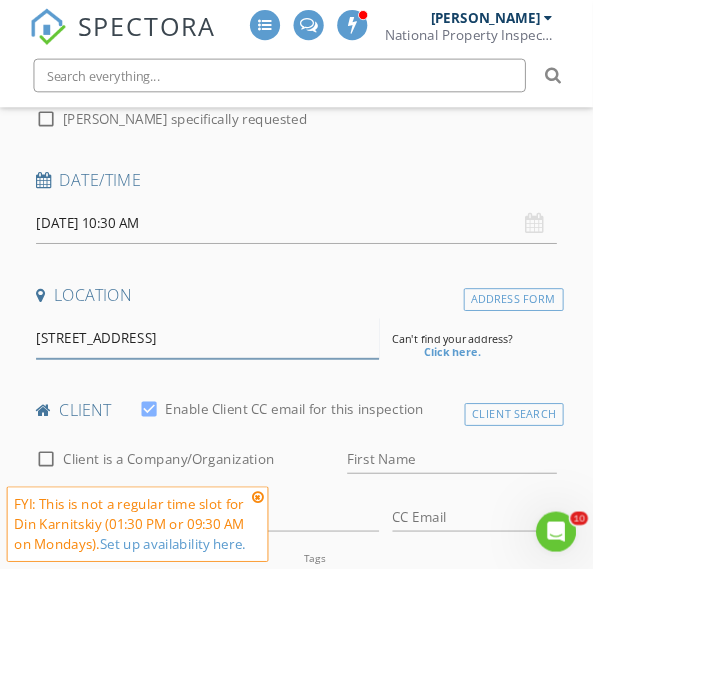 click on "6414 serenity terrace" at bounding box center [247, 403] 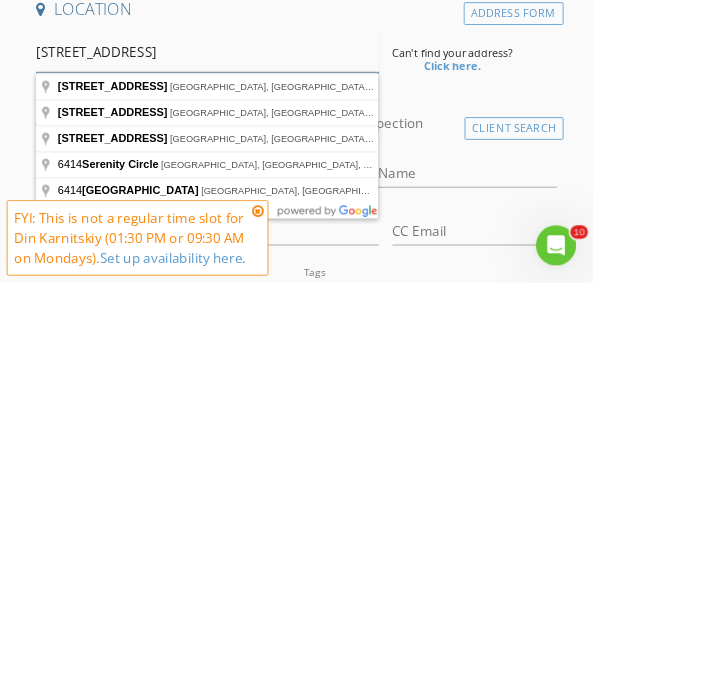 scroll, scrollTop: 336, scrollLeft: 0, axis: vertical 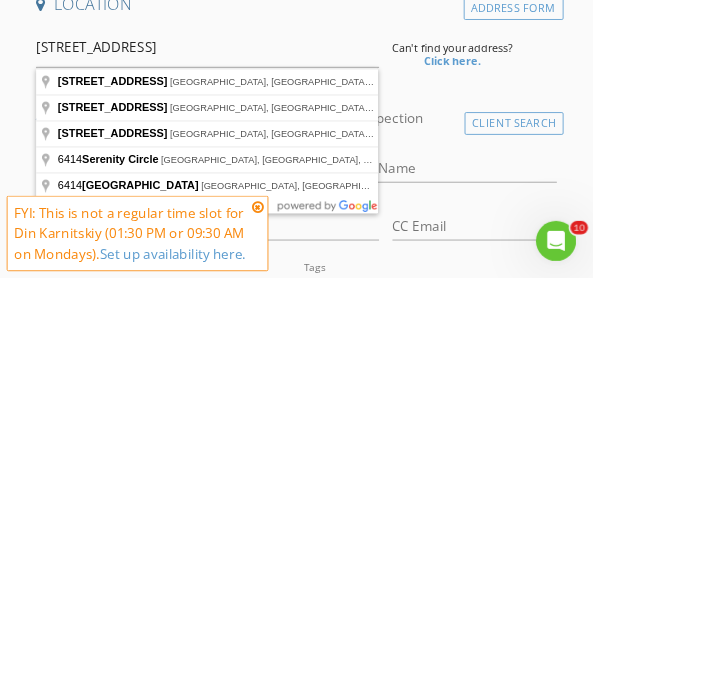 click on "Click here." at bounding box center [540, 420] 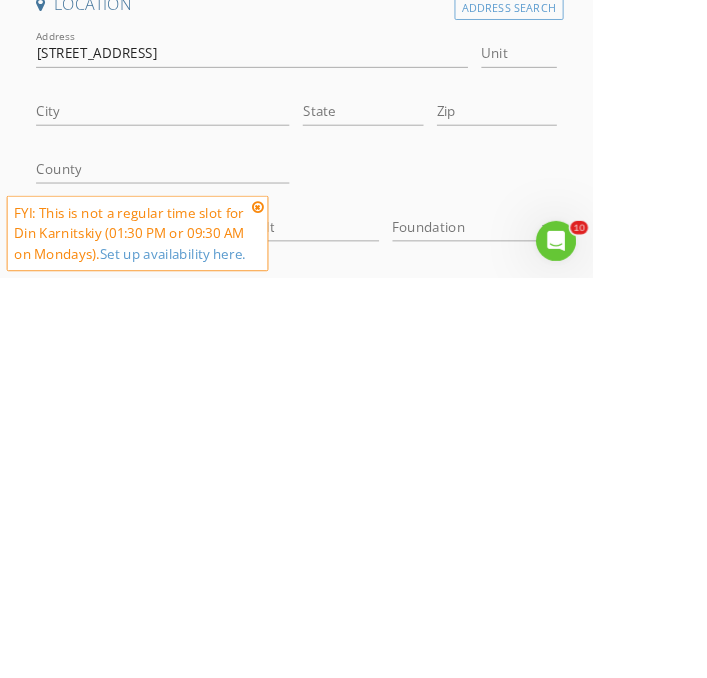 scroll, scrollTop: 336, scrollLeft: 0, axis: vertical 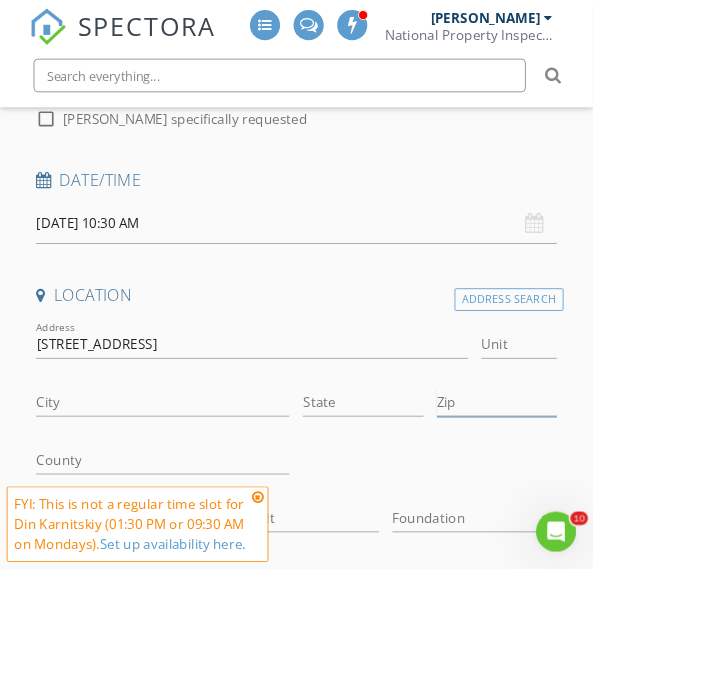 click on "Zip" at bounding box center (592, 480) 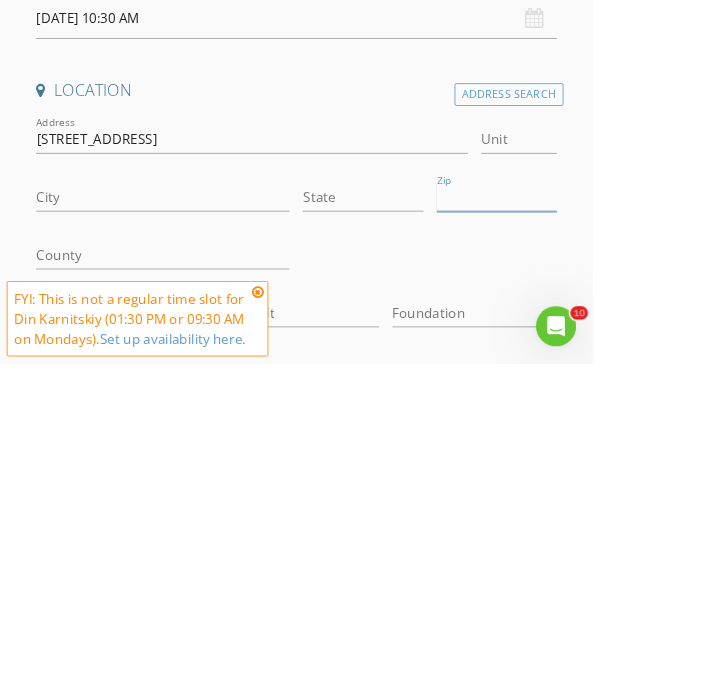 scroll, scrollTop: 336, scrollLeft: 0, axis: vertical 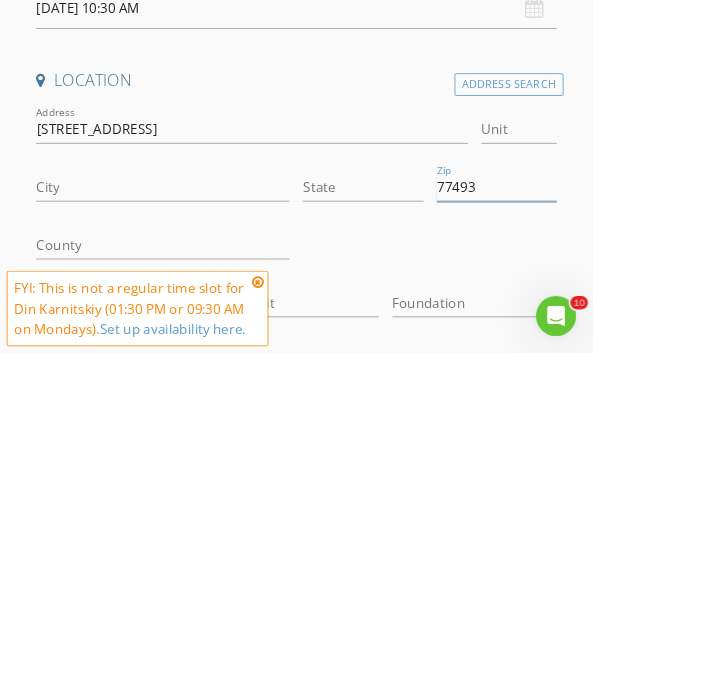 type on "77493" 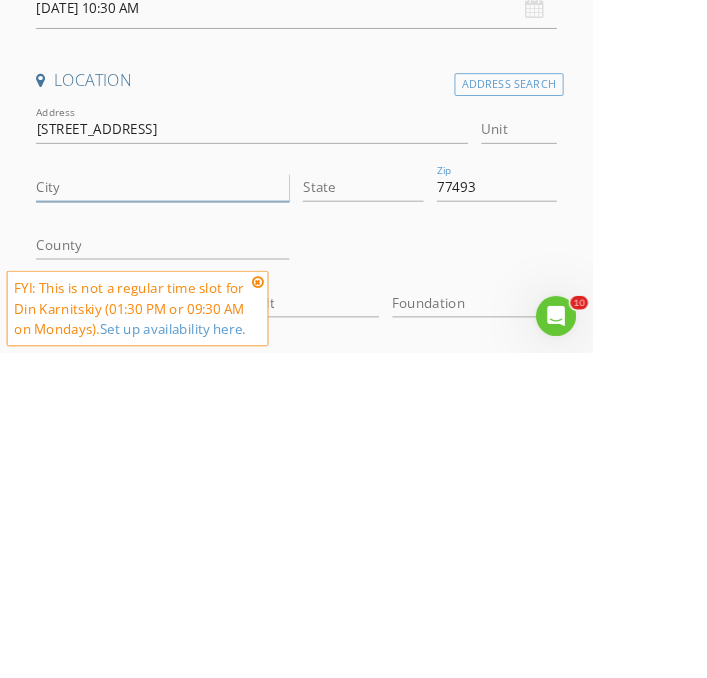 click on "City" at bounding box center [194, 480] 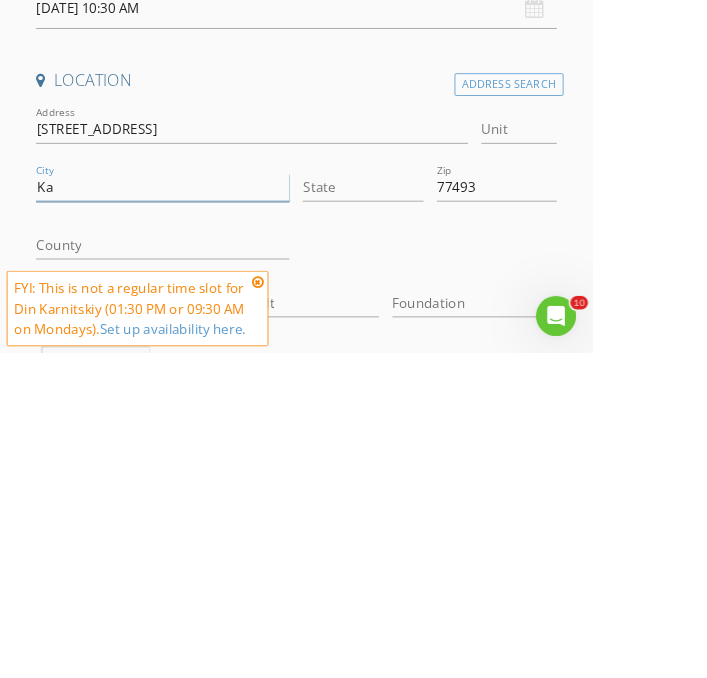 type on "K" 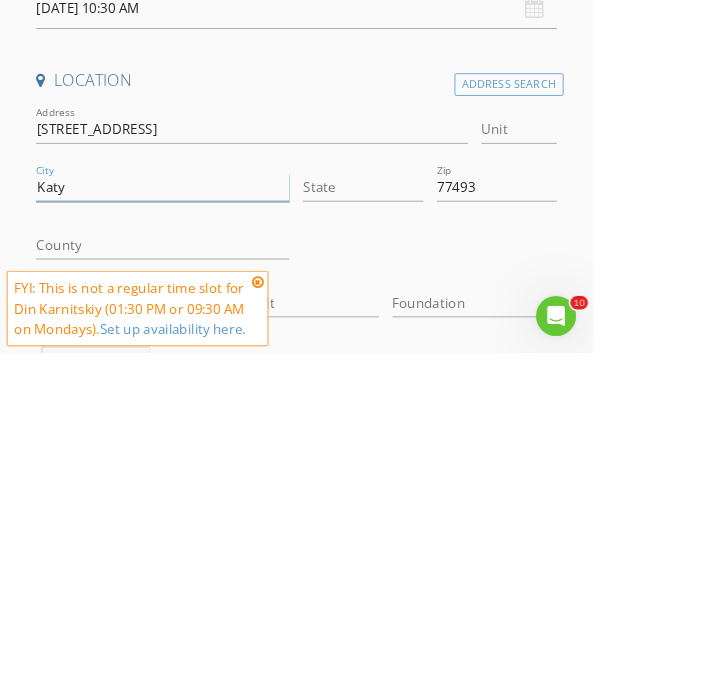 type on "Katy" 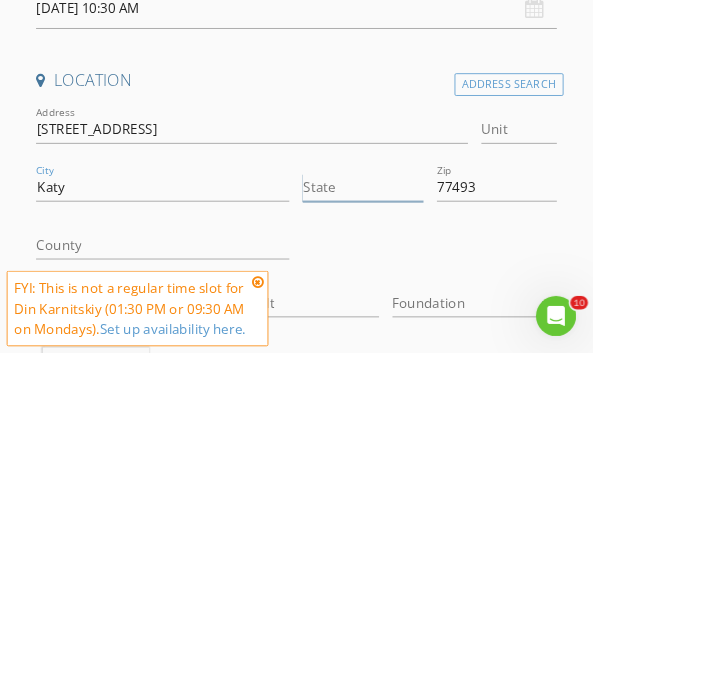 click on "State" at bounding box center [432, 480] 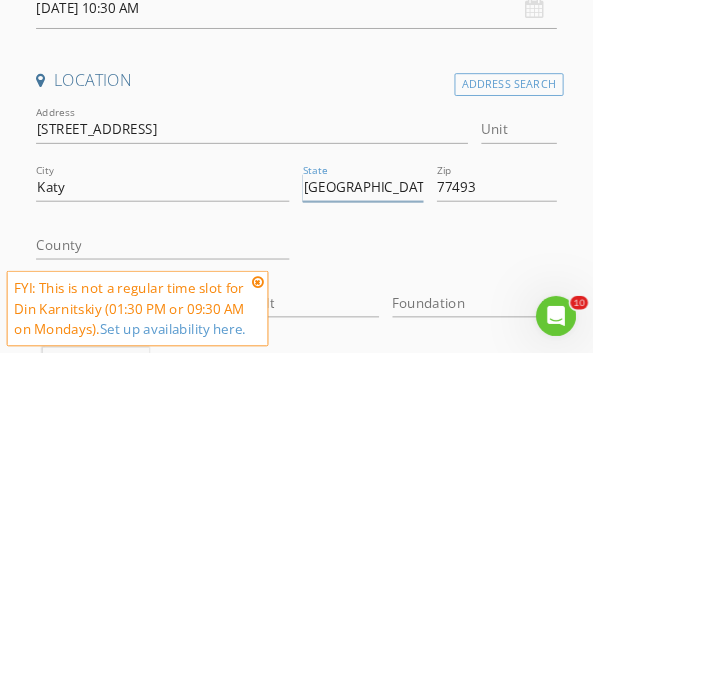 type on "[GEOGRAPHIC_DATA]" 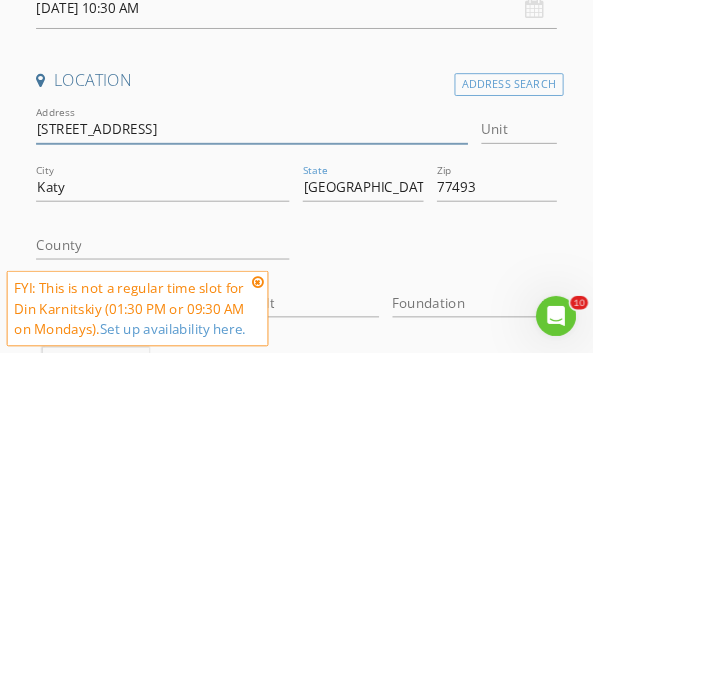 click on "6414 serenity terrace" at bounding box center (300, 411) 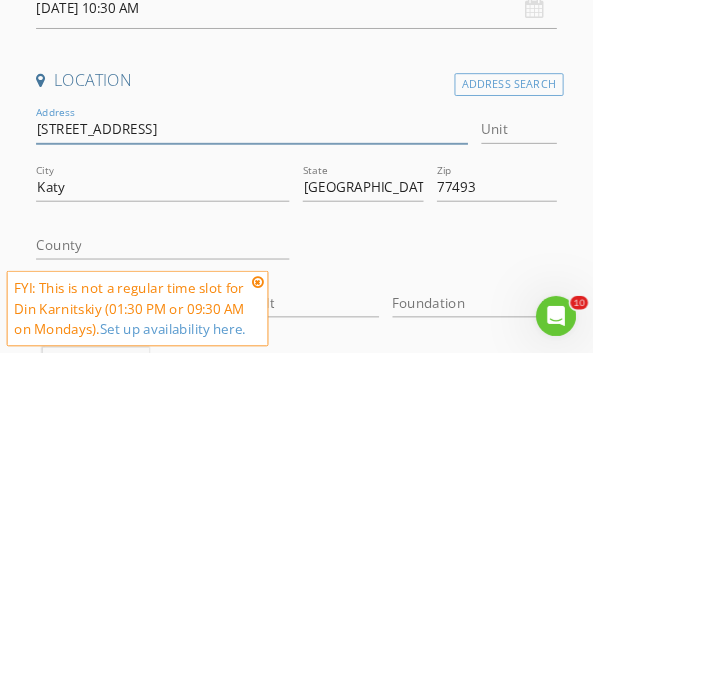 click on "6414 Serenity terrace" at bounding box center [300, 411] 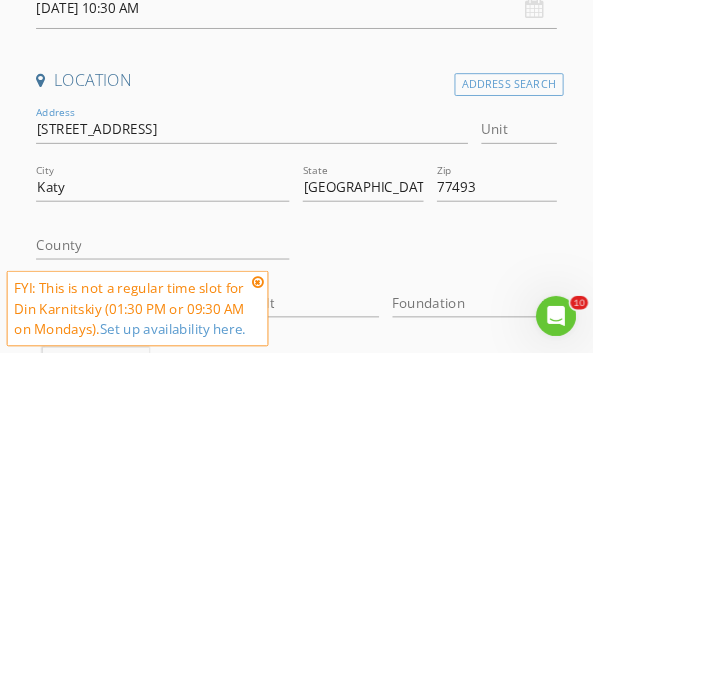 click on "SPECTORA
Din Karnitskiy
National Property Inspections
Role:
Inspector
Change Role
Dashboard
New Inspection
Inspections
Calendar
Template Editor
Contacts
Automations
Team
Metrics
Payments
Data Exports
Billing
Conversations
Tasks
Reporting
Advanced
Equipment
Settings
What's New
Sign Out
Change Active Role
Your account has more than one possible role. Please choose how you'd like to view the site:
Company/Agency
City
Role
Dashboard
Templates
Contacts
Metrics
Automations
Advanced
Settings
Support Center
Basement Slab Crawlspace       Real Estate Agent Other" at bounding box center [353, 1725] 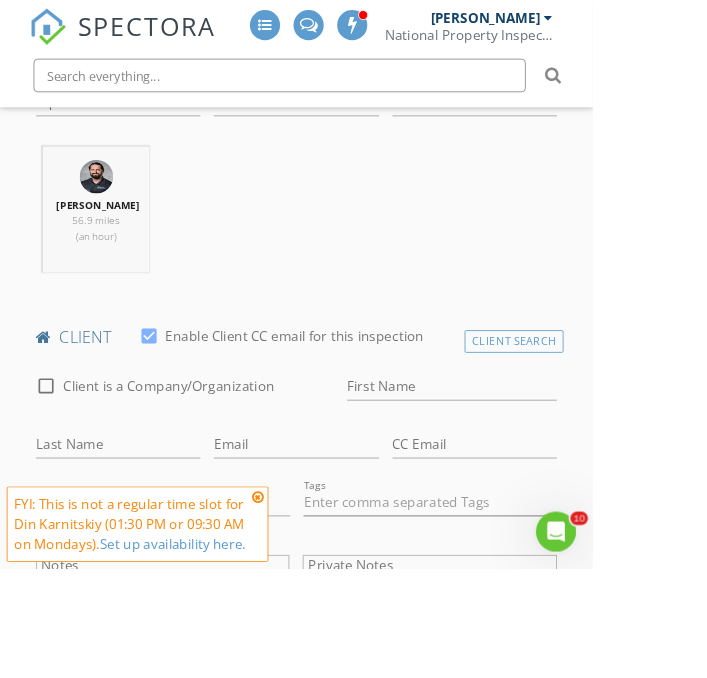 scroll, scrollTop: 833, scrollLeft: 0, axis: vertical 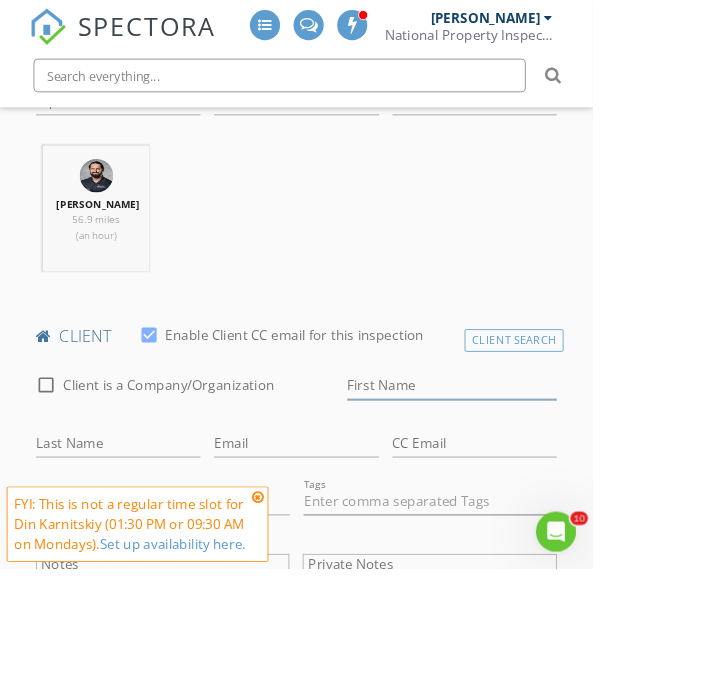 click on "First Name" at bounding box center [539, 460] 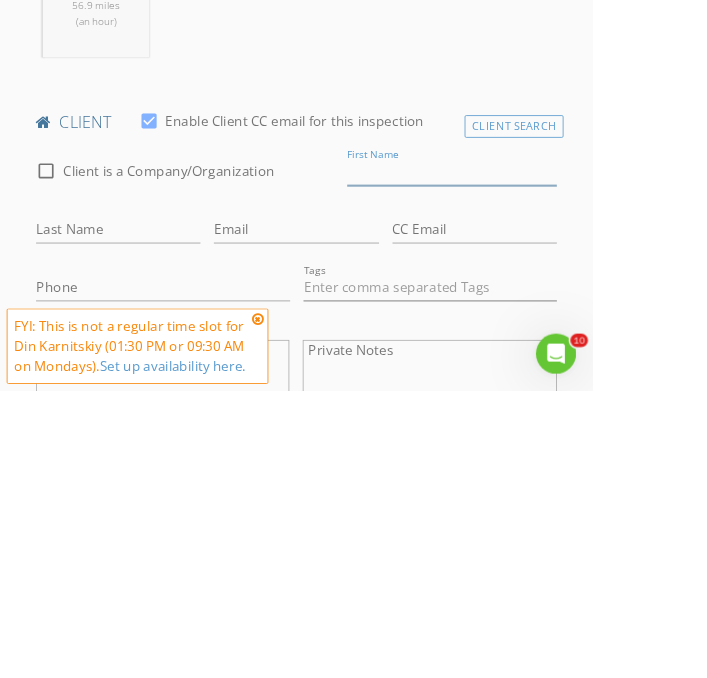 scroll, scrollTop: 877, scrollLeft: 0, axis: vertical 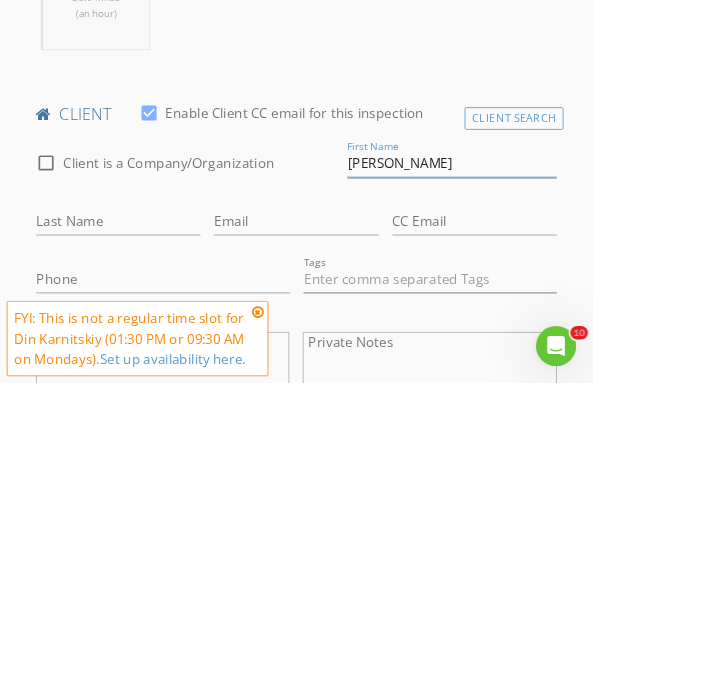 type on "[PERSON_NAME]" 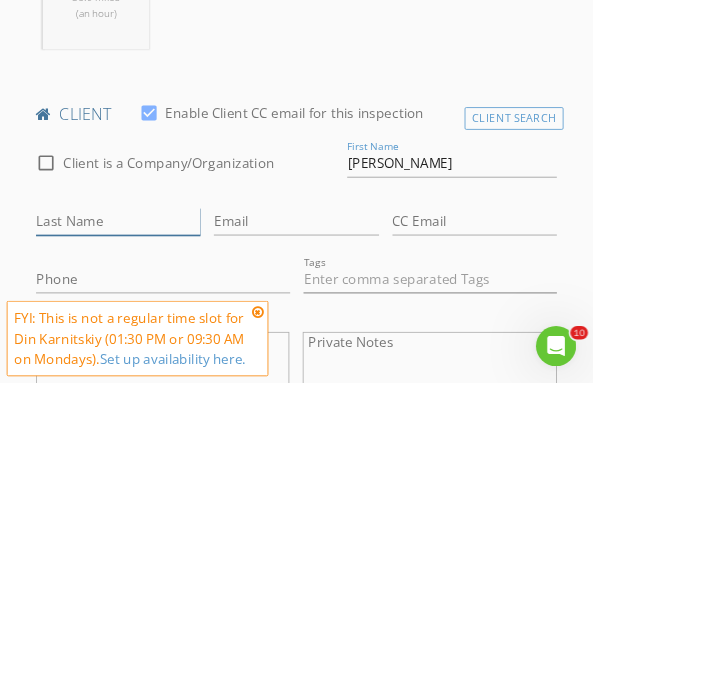 click on "Last Name" at bounding box center (141, 485) 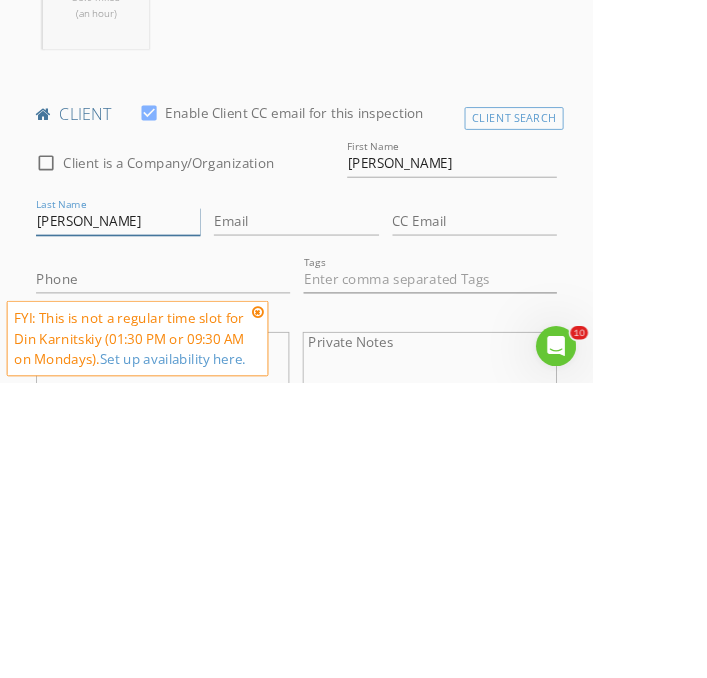 type on "[PERSON_NAME]" 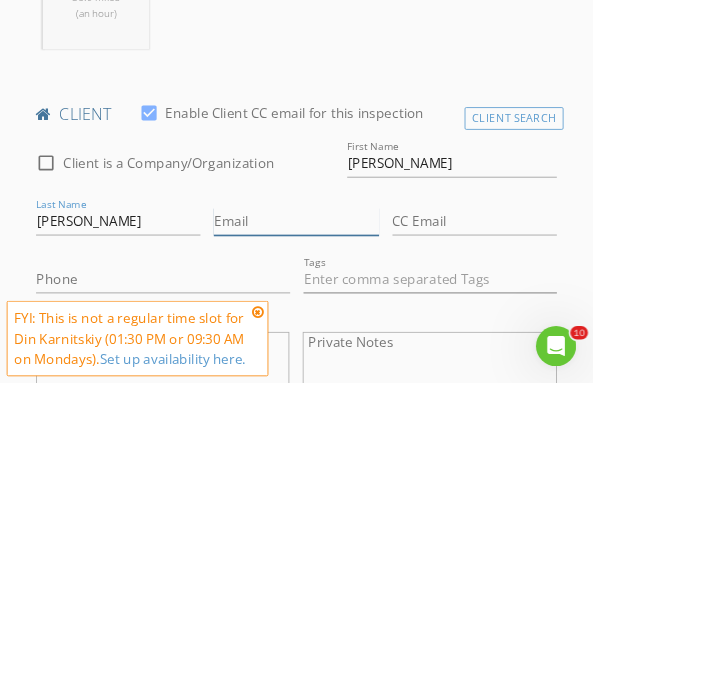 click on "Email" at bounding box center [353, 485] 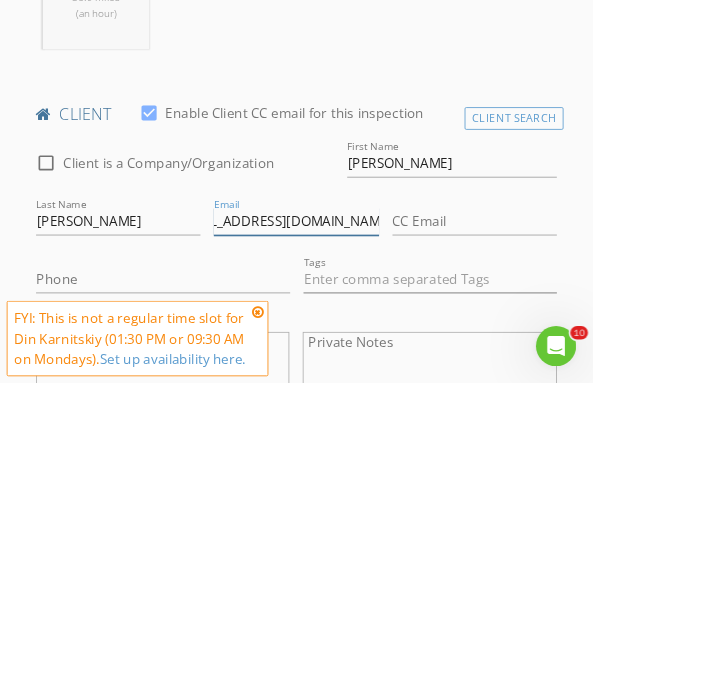 scroll, scrollTop: 0, scrollLeft: 63, axis: horizontal 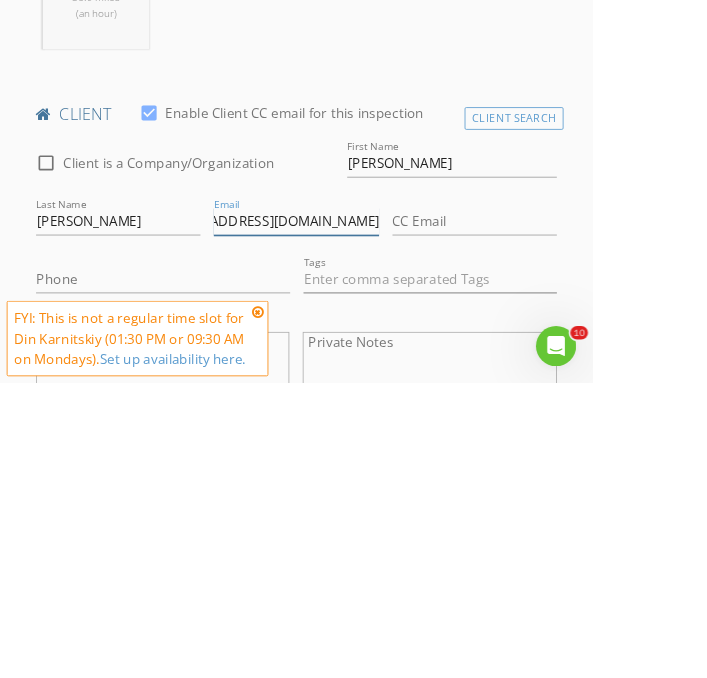 type on "Edwinhernandez2039@yahoo.com" 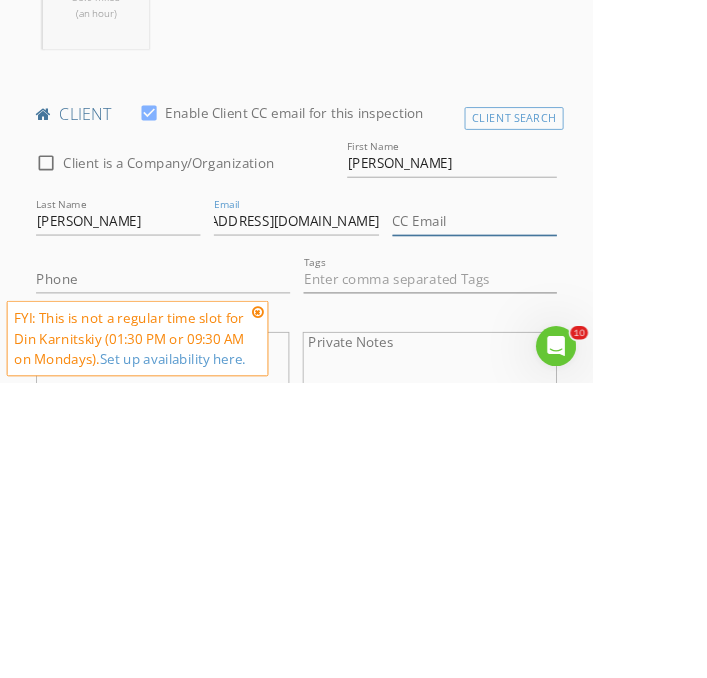 click on "CC Email" at bounding box center [566, 485] 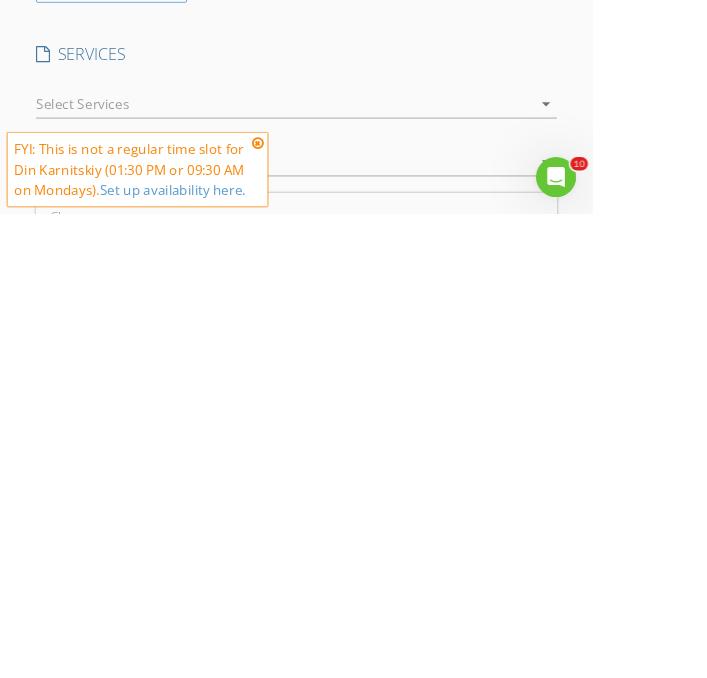 click at bounding box center [339, 547] 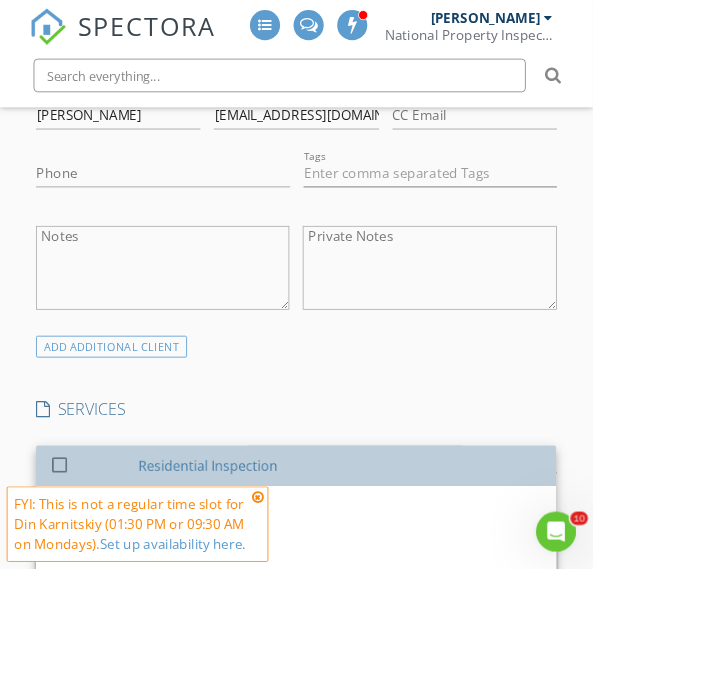 click on "Residential Inspection" at bounding box center (406, 555) 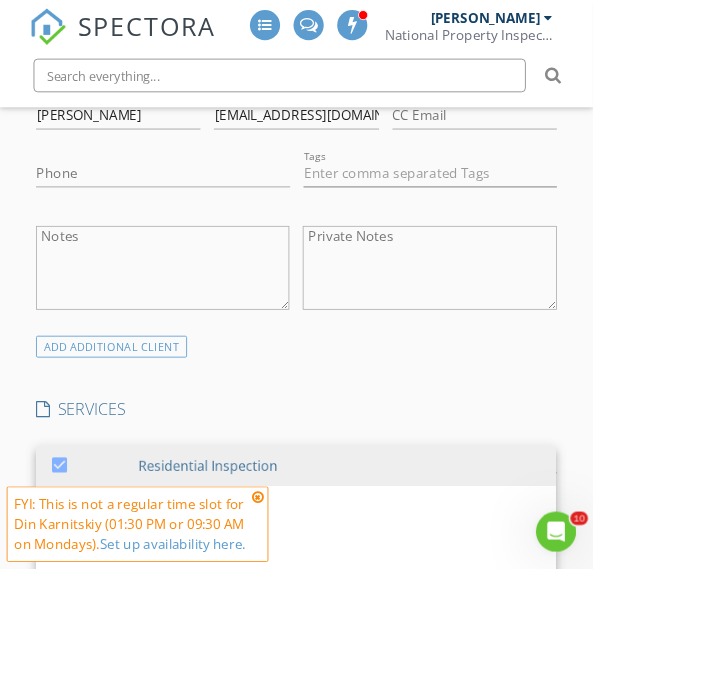 click on "SPECTORA
Din Karnitskiy
National Property Inspections
Role:
Inspector
Change Role
Dashboard
New Inspection
Inspections
Calendar
Template Editor
Contacts
Automations
Team
Metrics
Payments
Data Exports
Billing
Conversations
Tasks
Reporting
Advanced
Equipment
Settings
What's New
Sign Out
Change Active Role
Your account has more than one possible role. Please choose how you'd like to view the site:
Company/Agency
City
Role
Dashboard
Templates
Contacts
Metrics
Automations
Advanced
Settings
Support Center
Basement Slab Crawlspace       Real Estate Agent Other" at bounding box center (353, 885) 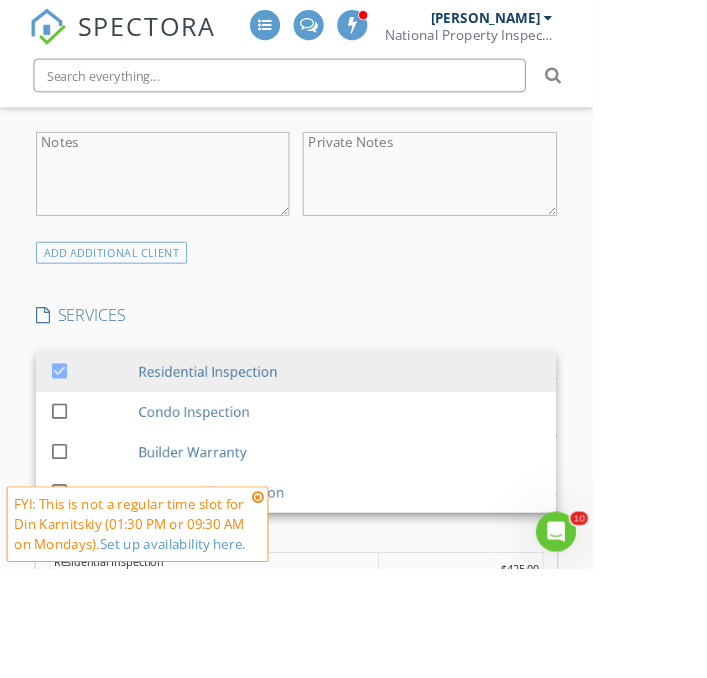 click on "SPECTORA
Din Karnitskiy
National Property Inspections
Role:
Inspector
Change Role
Dashboard
New Inspection
Inspections
Calendar
Template Editor
Contacts
Automations
Team
Metrics
Payments
Data Exports
Billing
Conversations
Tasks
Reporting
Advanced
Equipment
Settings
What's New
Sign Out
Change Active Role
Your account has more than one possible role. Please choose how you'd like to view the site:
Company/Agency
City
Role
Dashboard
Templates
Contacts
Metrics
Automations
Advanced
Settings
Support Center
Basement Slab Crawlspace       Real Estate Agent Other" at bounding box center (353, 773) 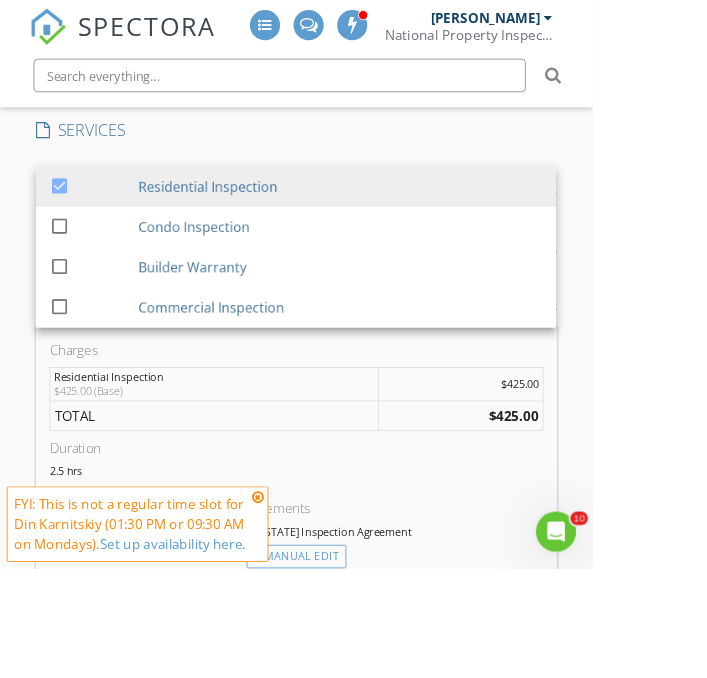 scroll, scrollTop: 1562, scrollLeft: 0, axis: vertical 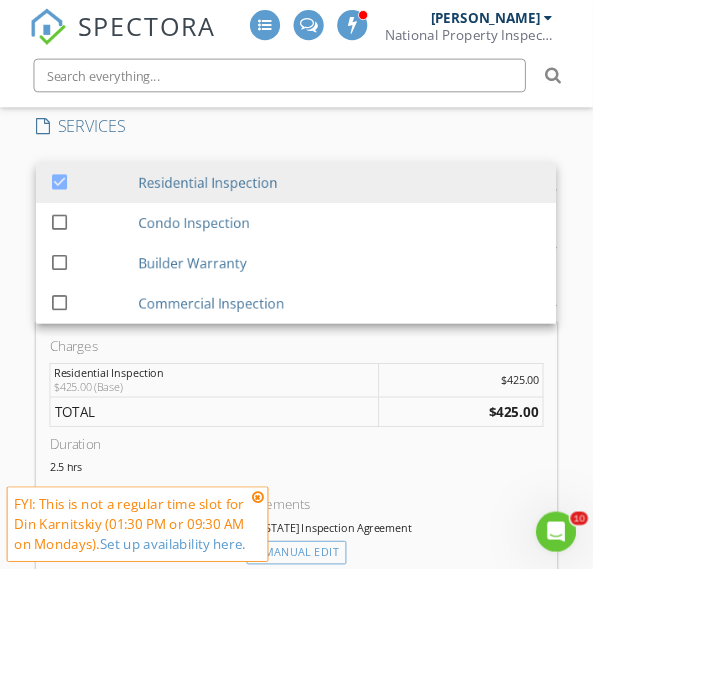 click at bounding box center [308, 593] 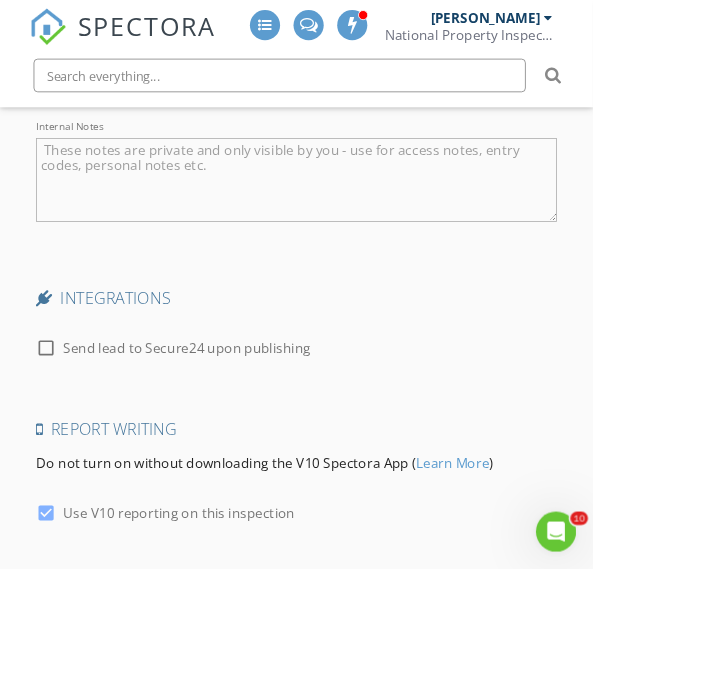 scroll, scrollTop: 3327, scrollLeft: 0, axis: vertical 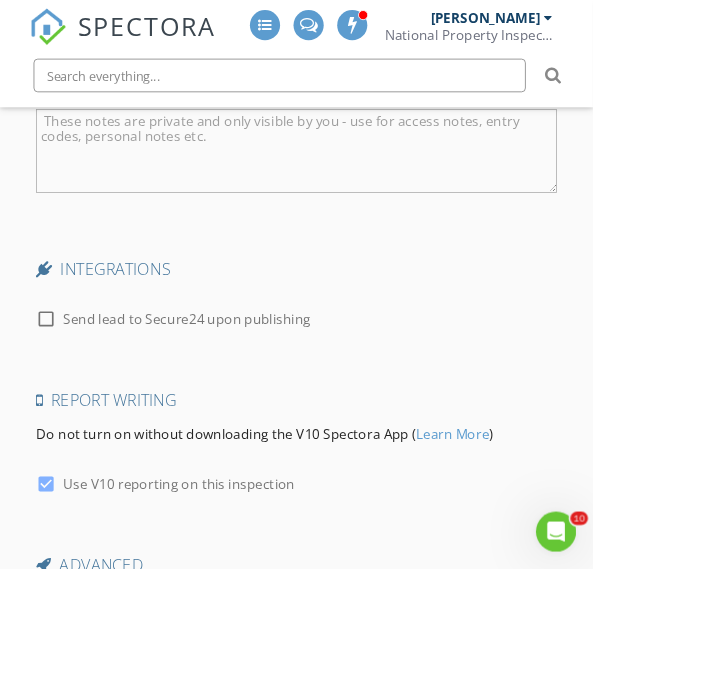 click on "Save Inspection" at bounding box center (353, 803) 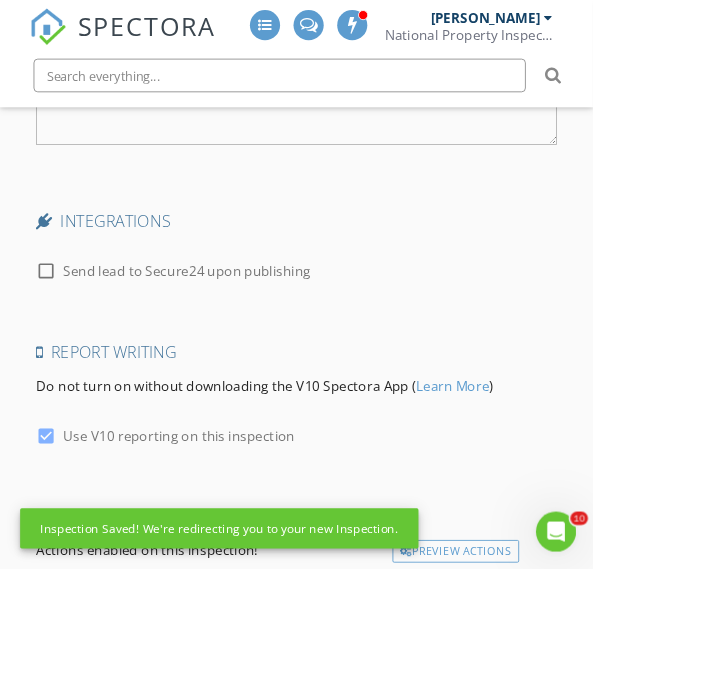 scroll, scrollTop: 3397, scrollLeft: 0, axis: vertical 